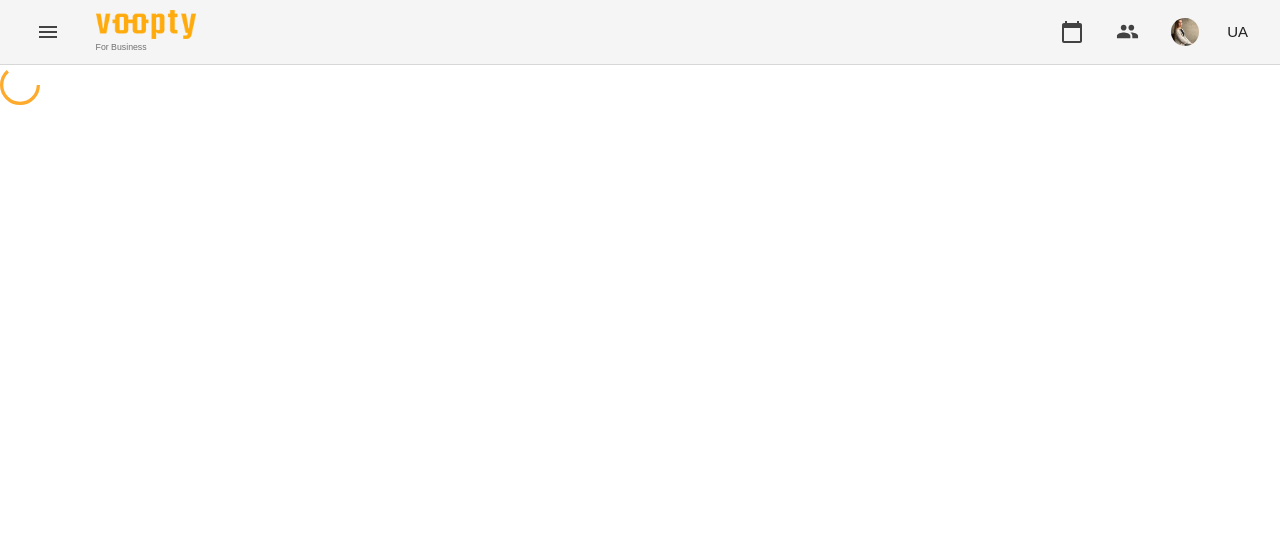 scroll, scrollTop: 0, scrollLeft: 0, axis: both 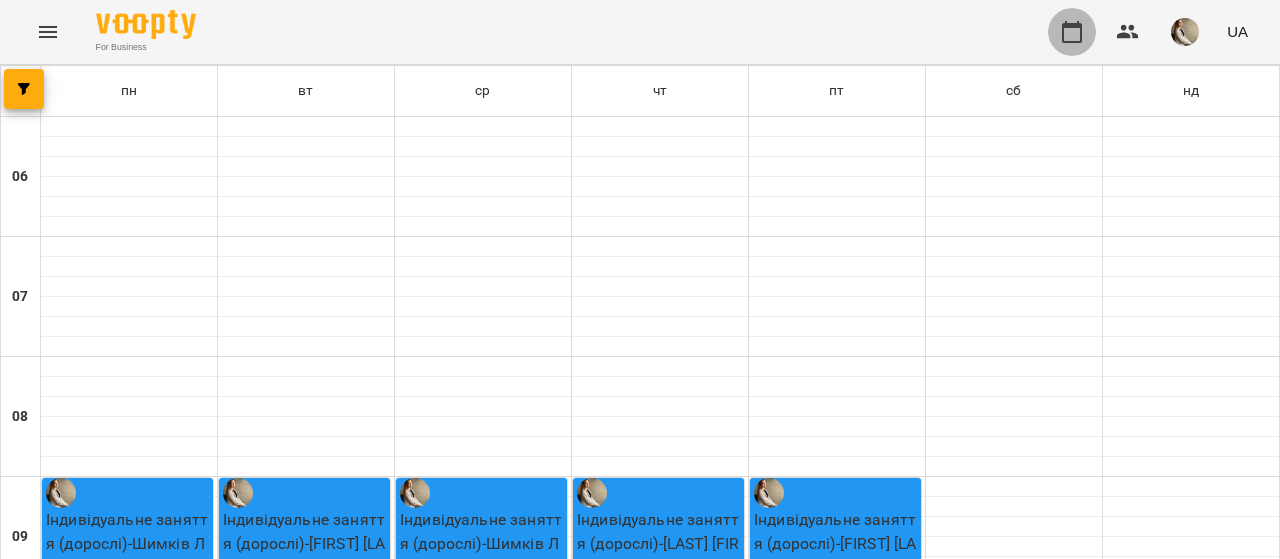 click 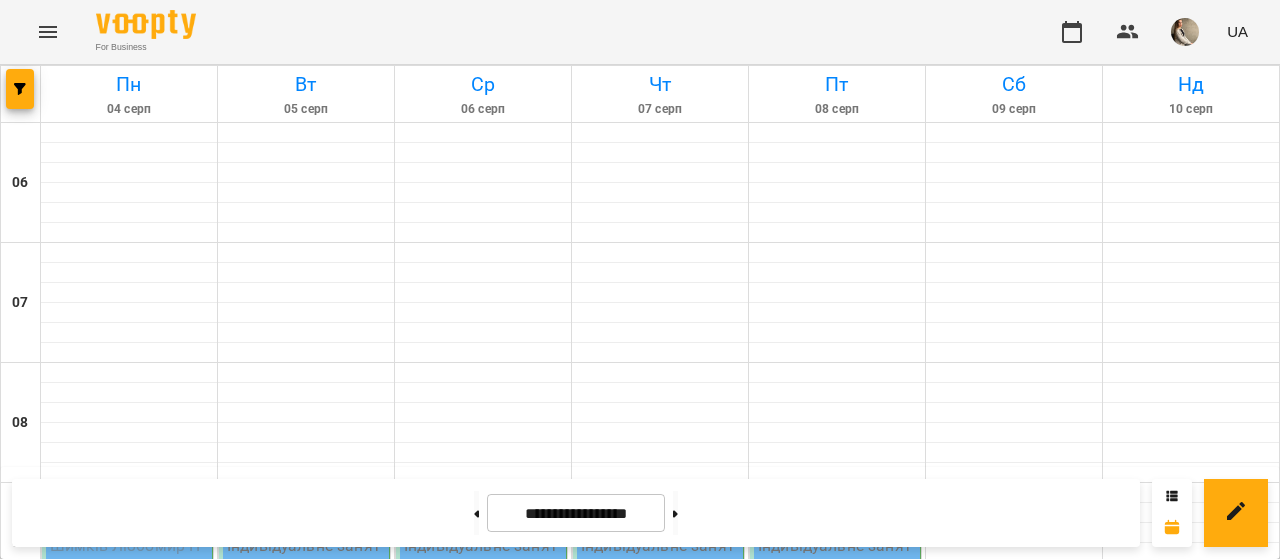 scroll, scrollTop: 644, scrollLeft: 0, axis: vertical 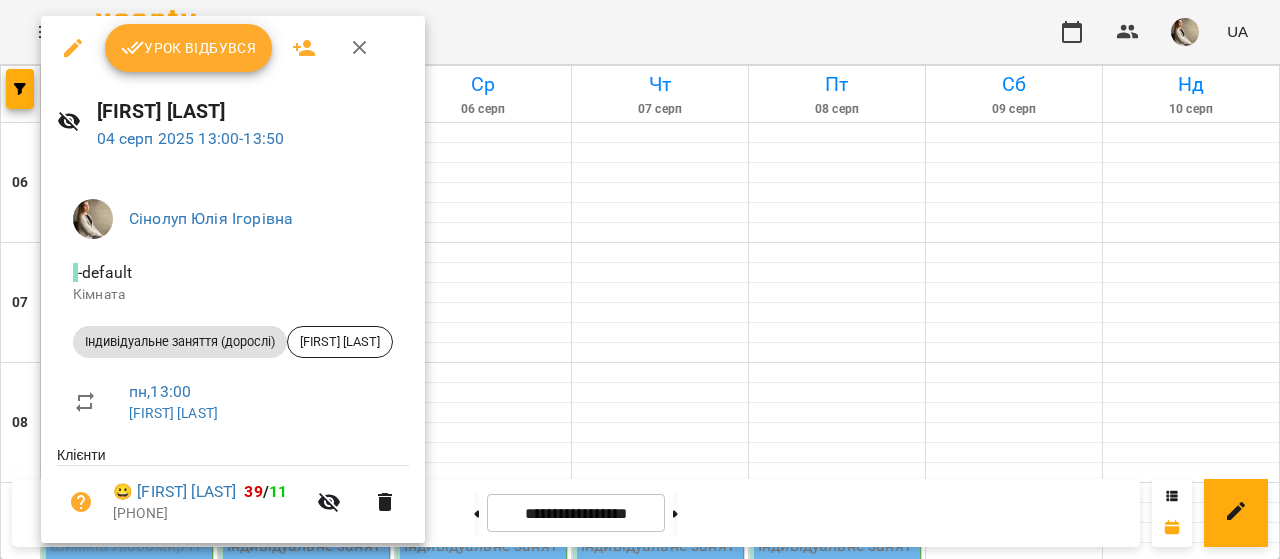 click 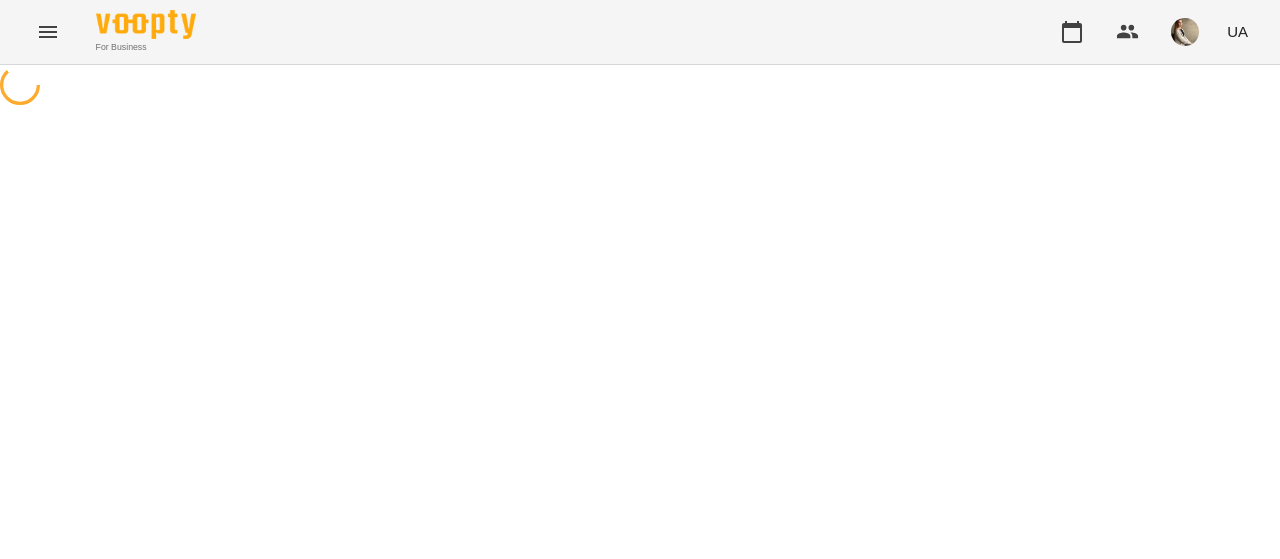 select on "**********" 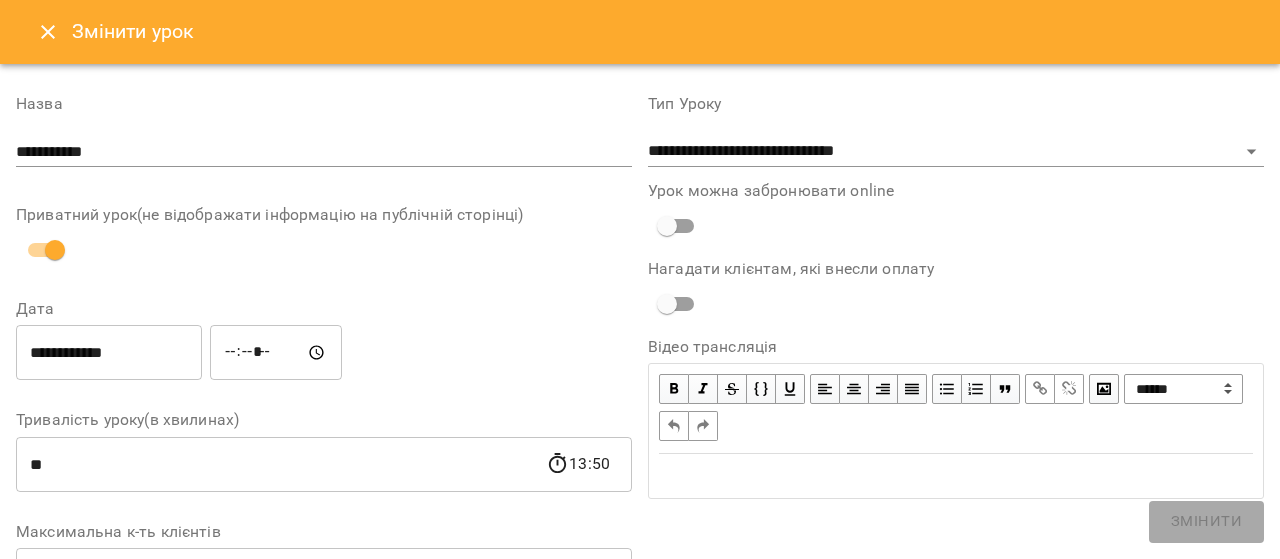 click on "Змінити урок" at bounding box center [640, 32] 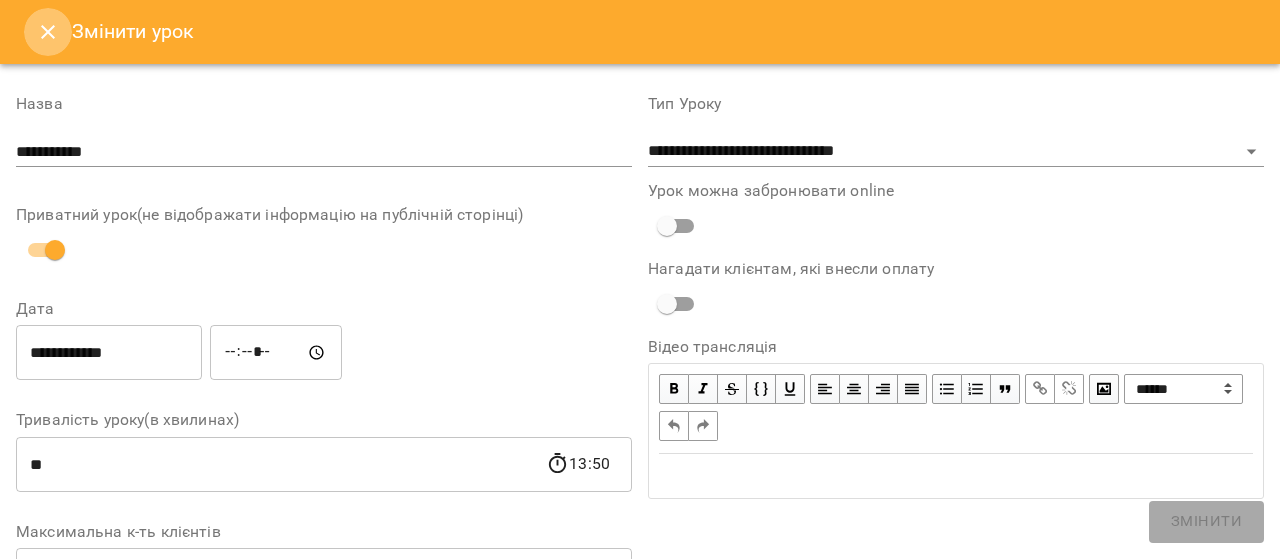 click 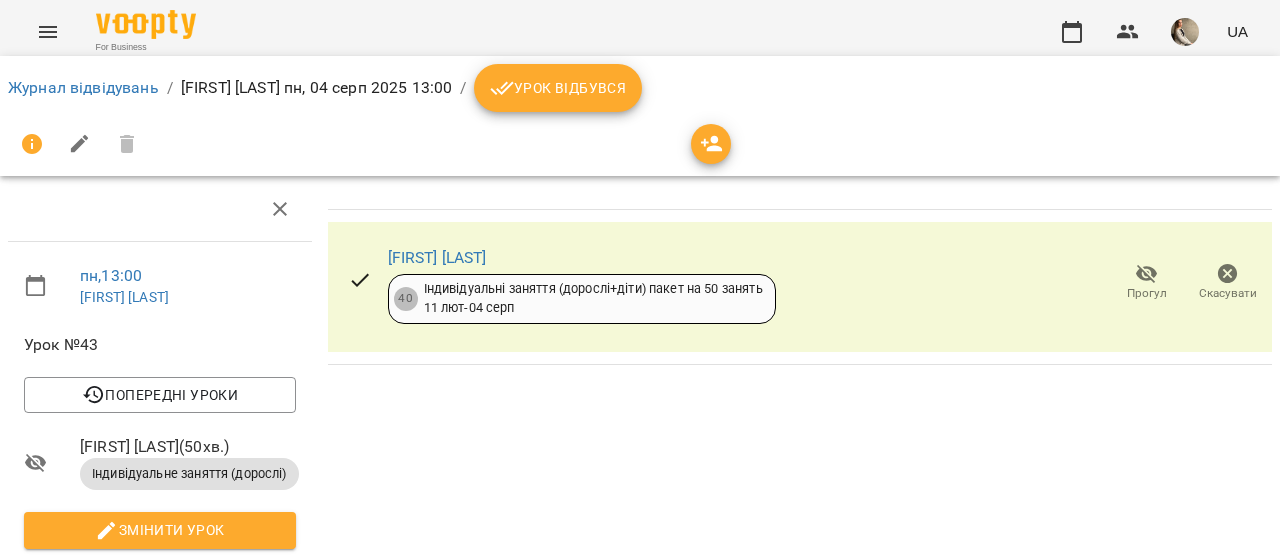 click 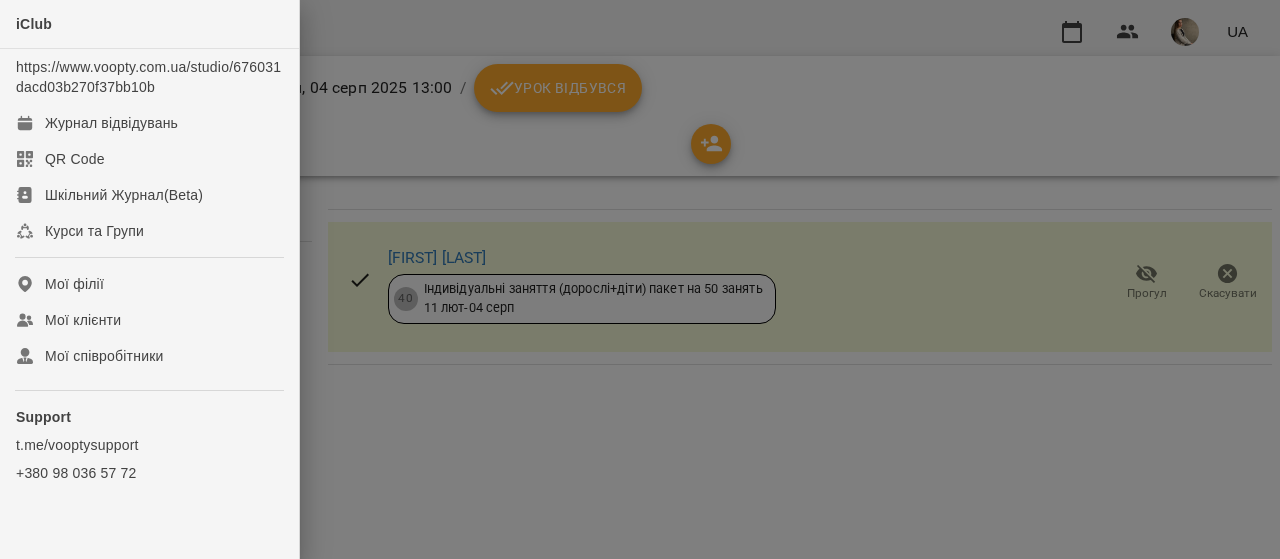 click at bounding box center (640, 279) 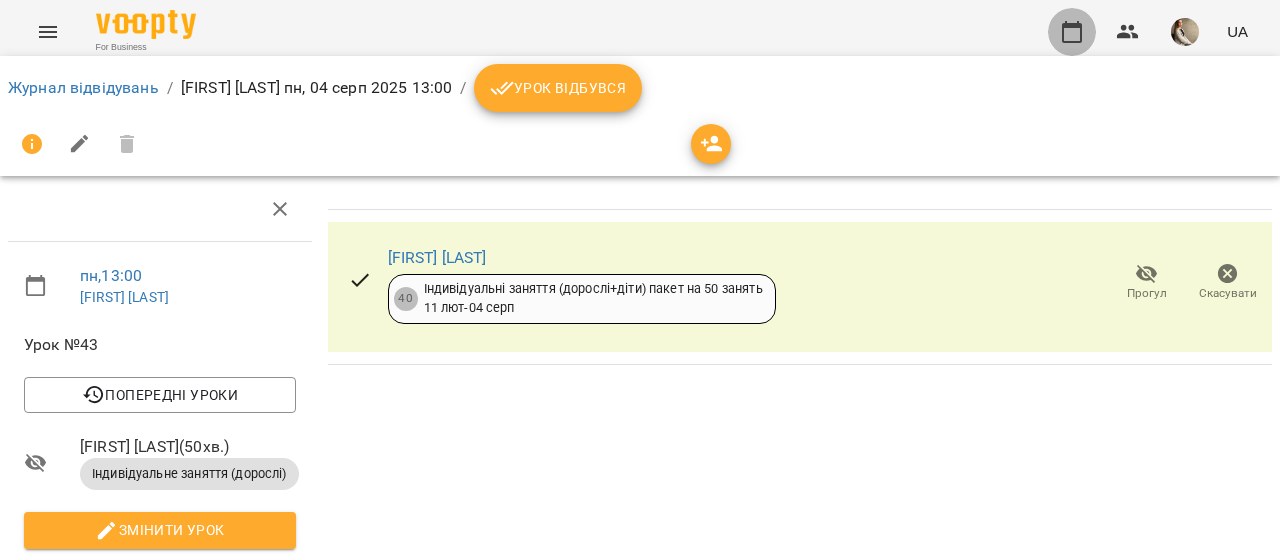 click at bounding box center (1072, 32) 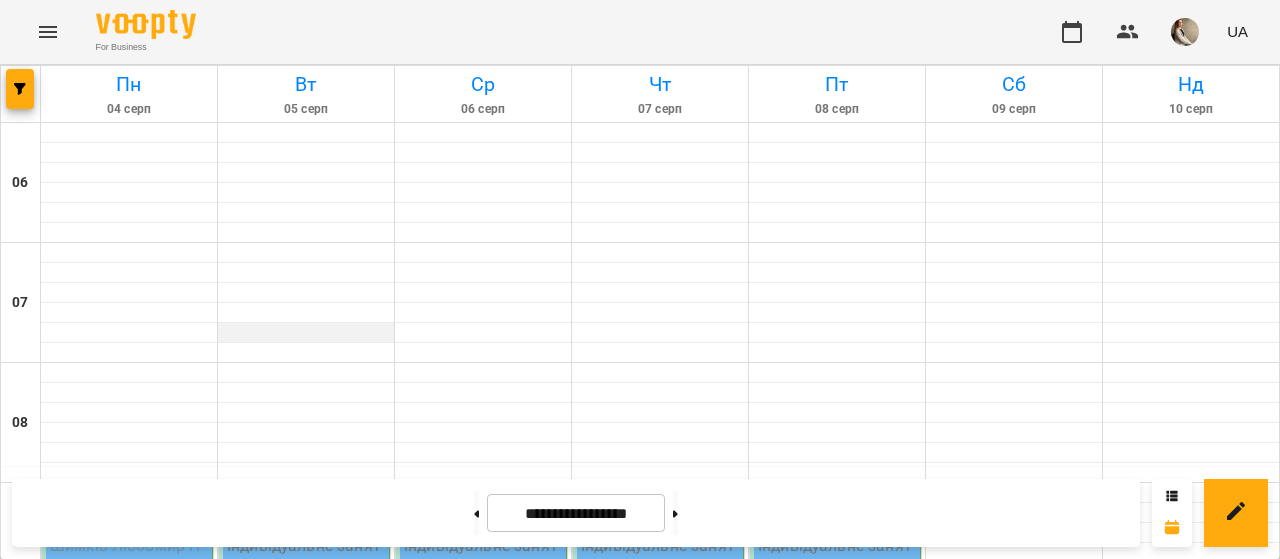 scroll, scrollTop: 733, scrollLeft: 0, axis: vertical 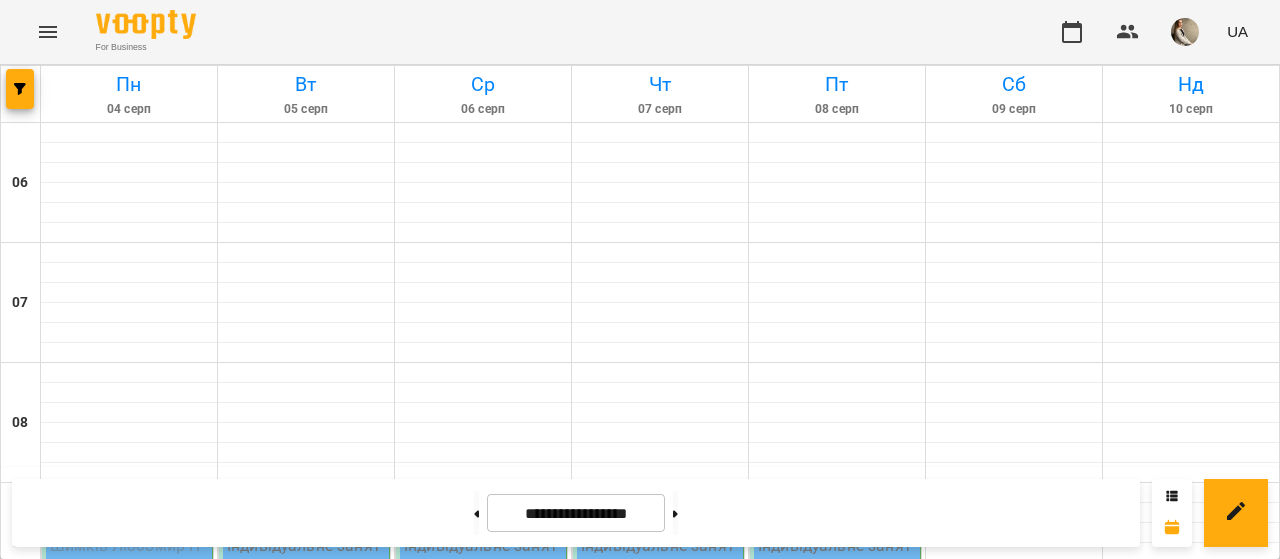click on "13:00" at bounding box center (129, 991) 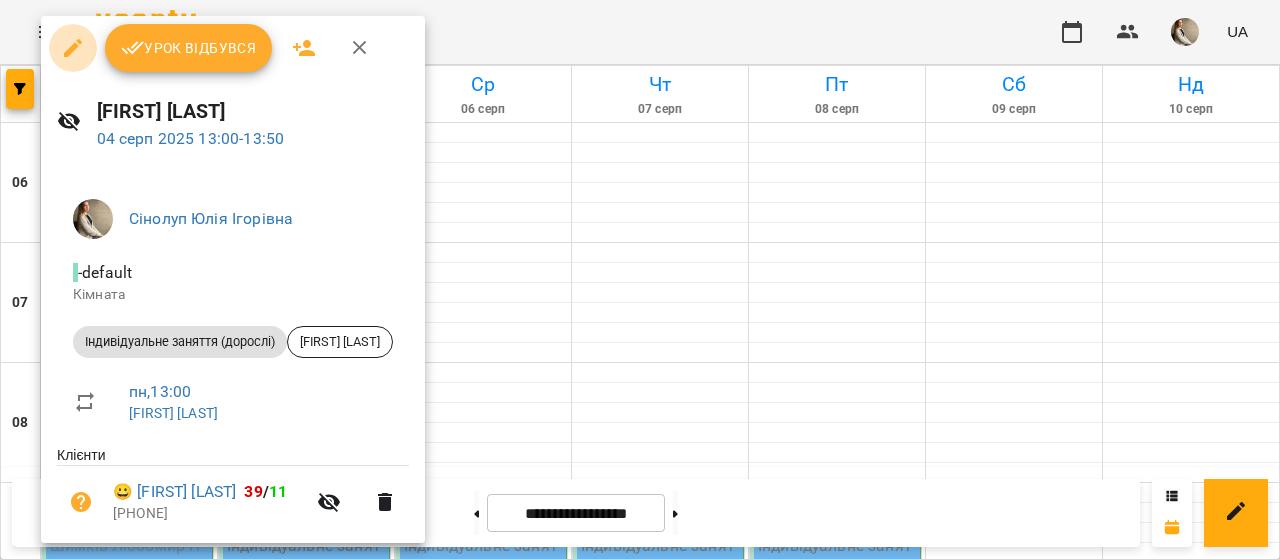 click 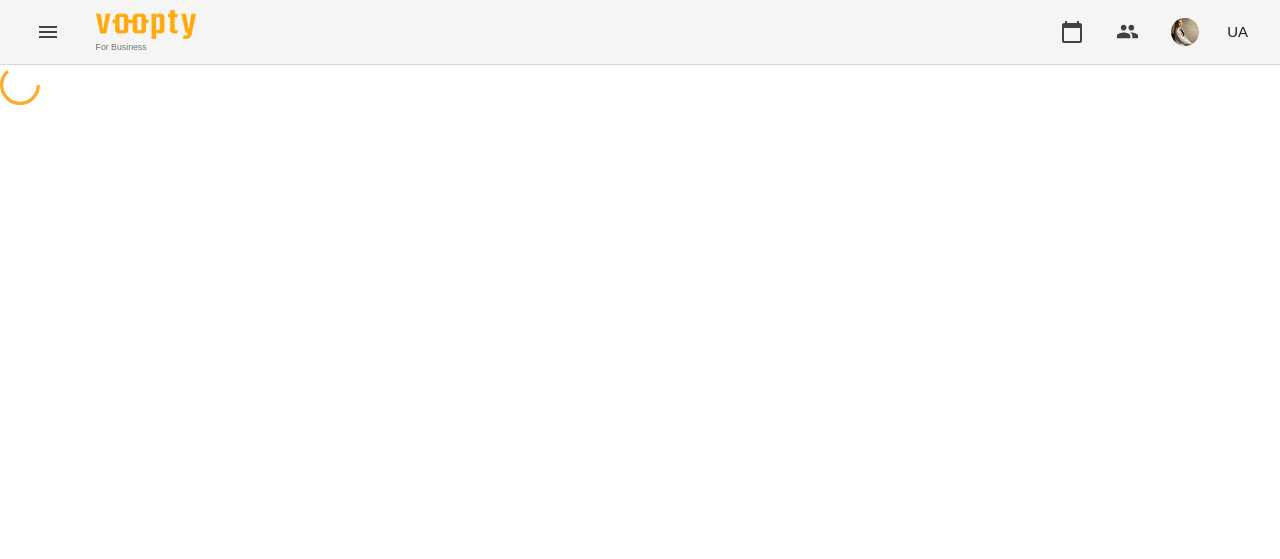select on "**********" 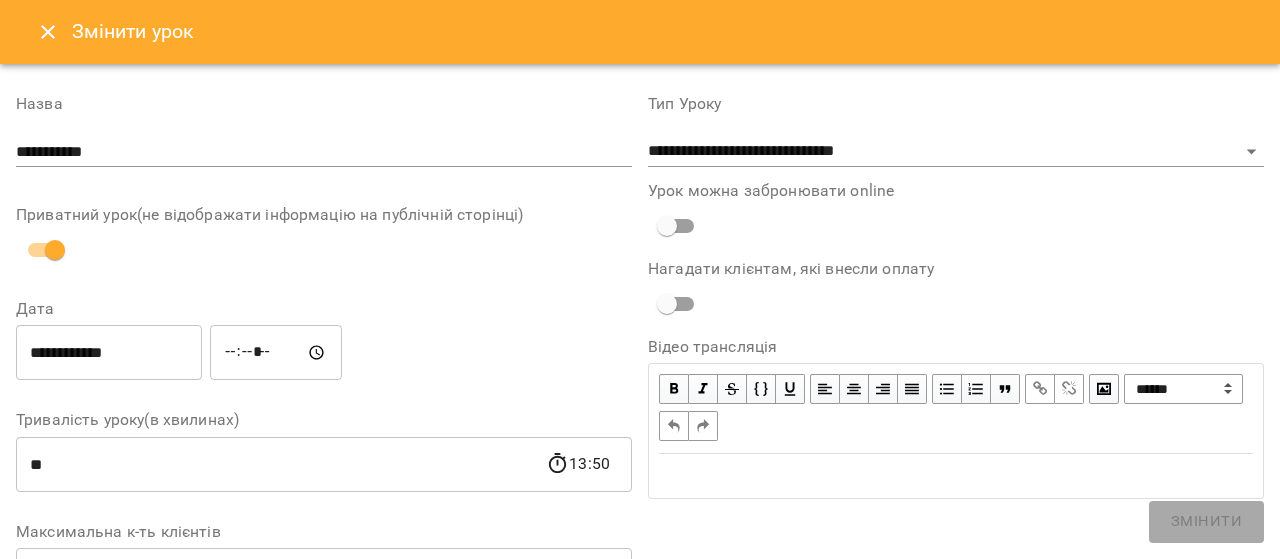 click on "**********" at bounding box center [109, 353] 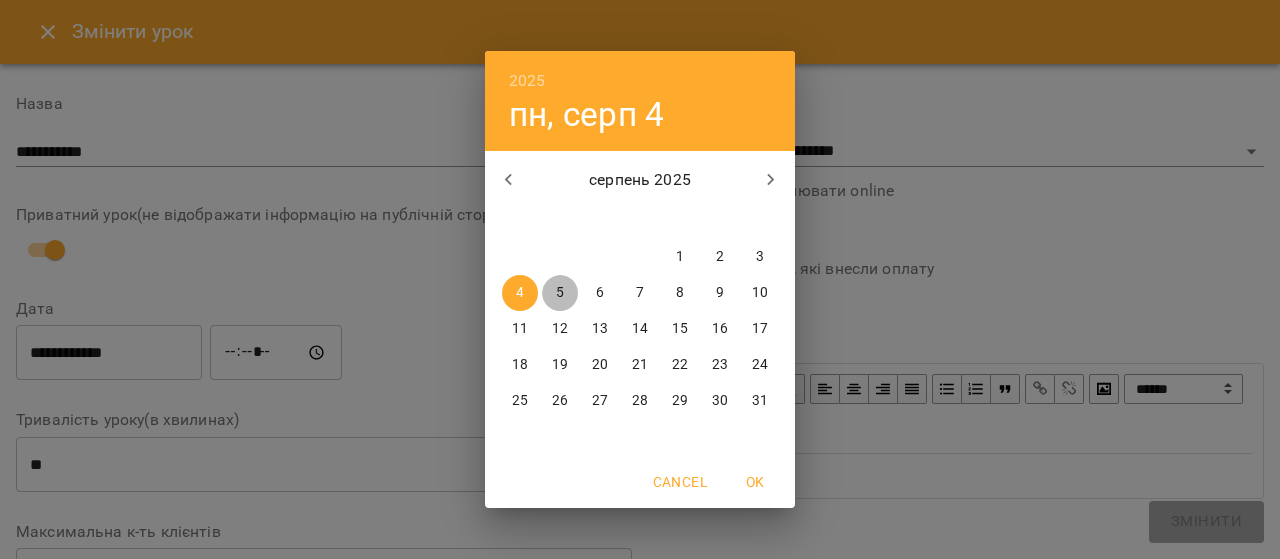 click on "5" at bounding box center [560, 293] 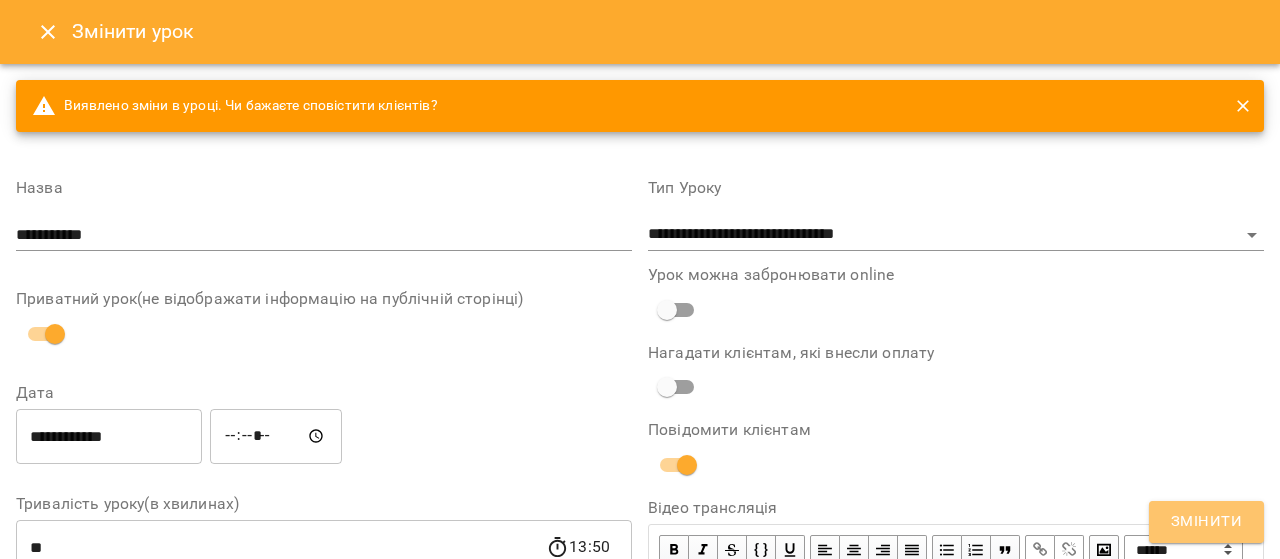 click on "Змінити" at bounding box center (1206, 522) 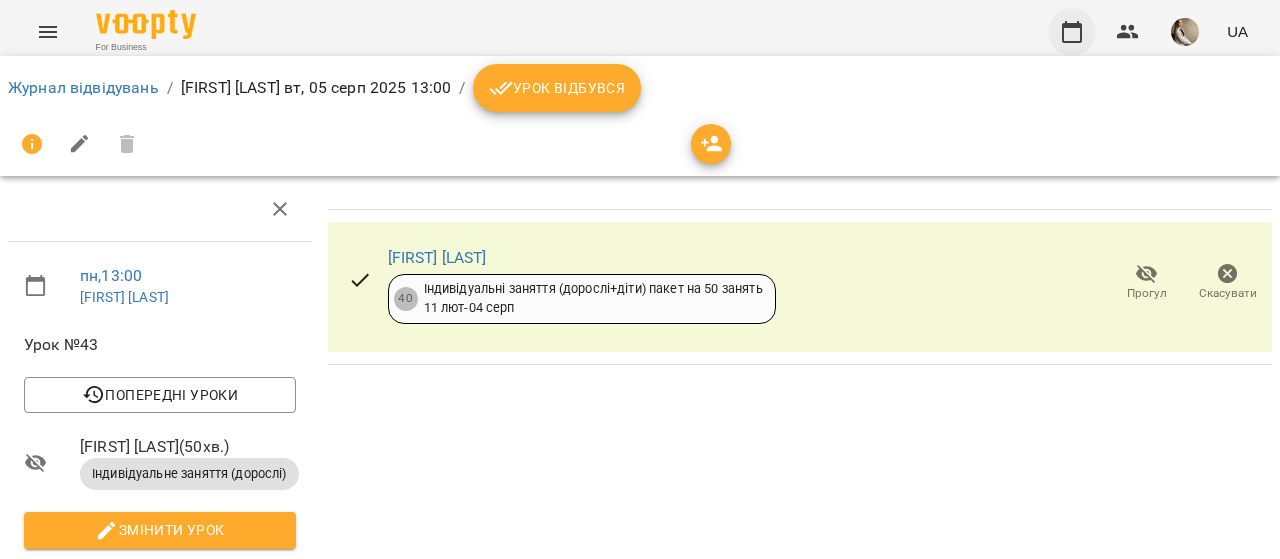 click 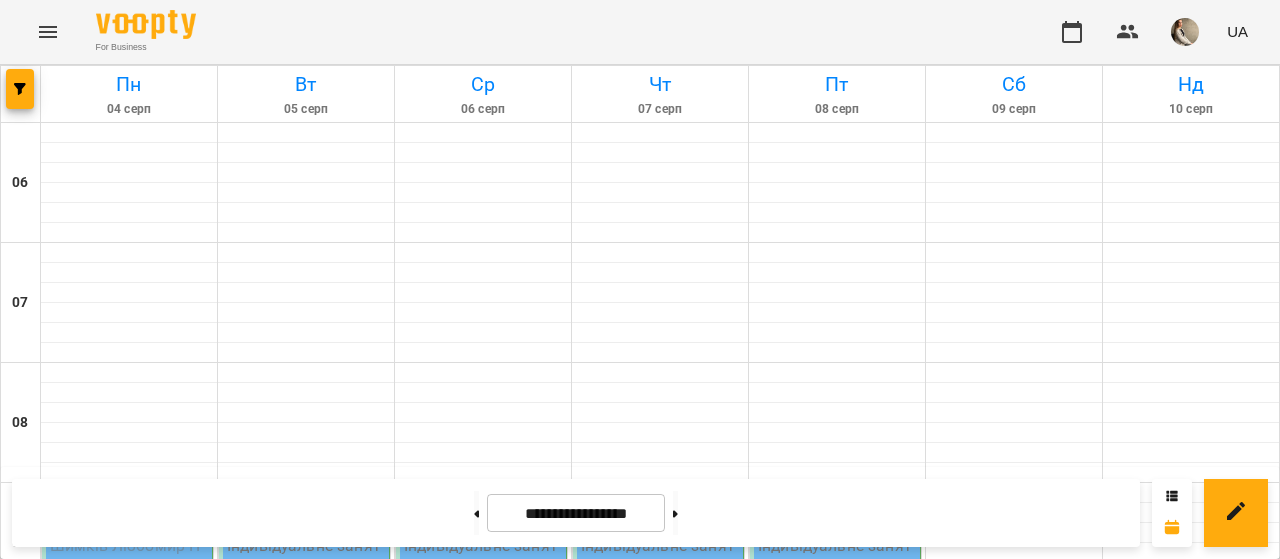 scroll, scrollTop: 1499, scrollLeft: 0, axis: vertical 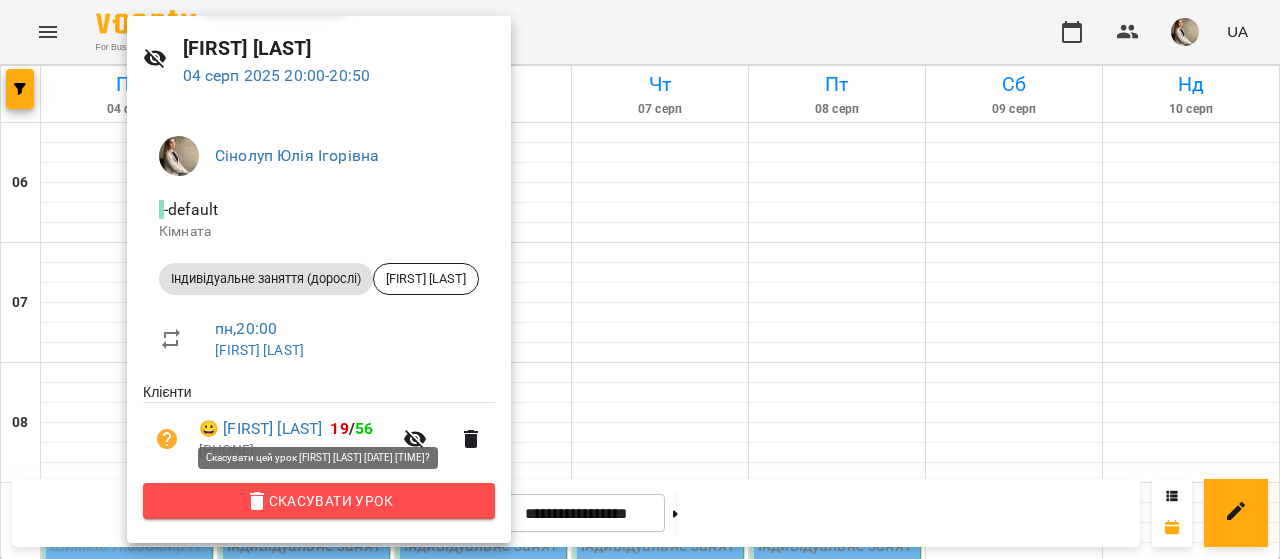 click on "Скасувати Урок" at bounding box center (319, 501) 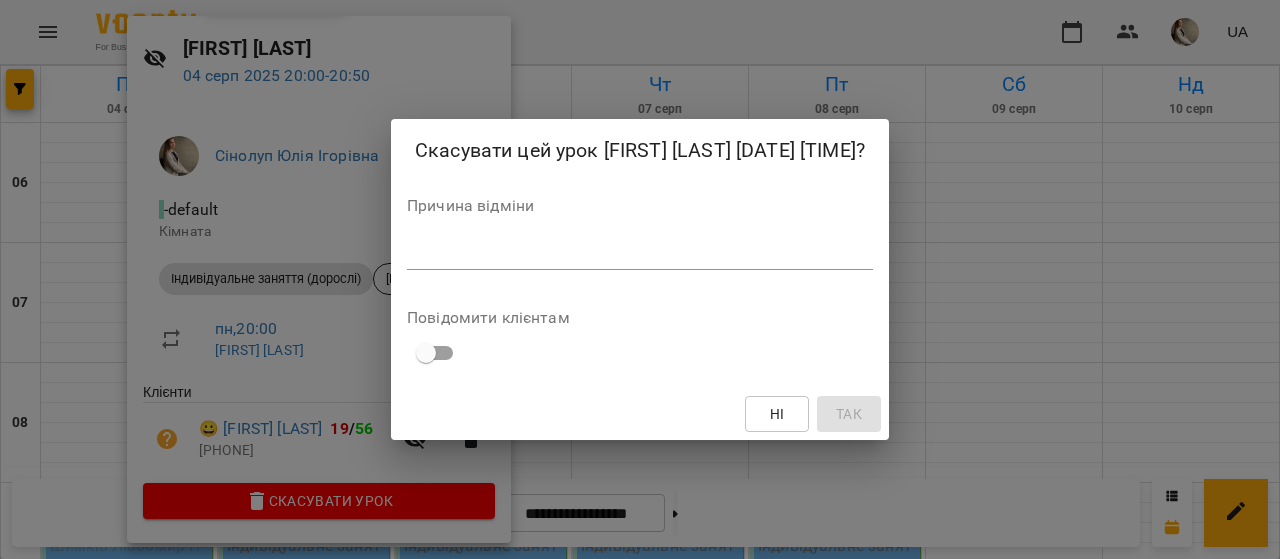 click at bounding box center (640, 253) 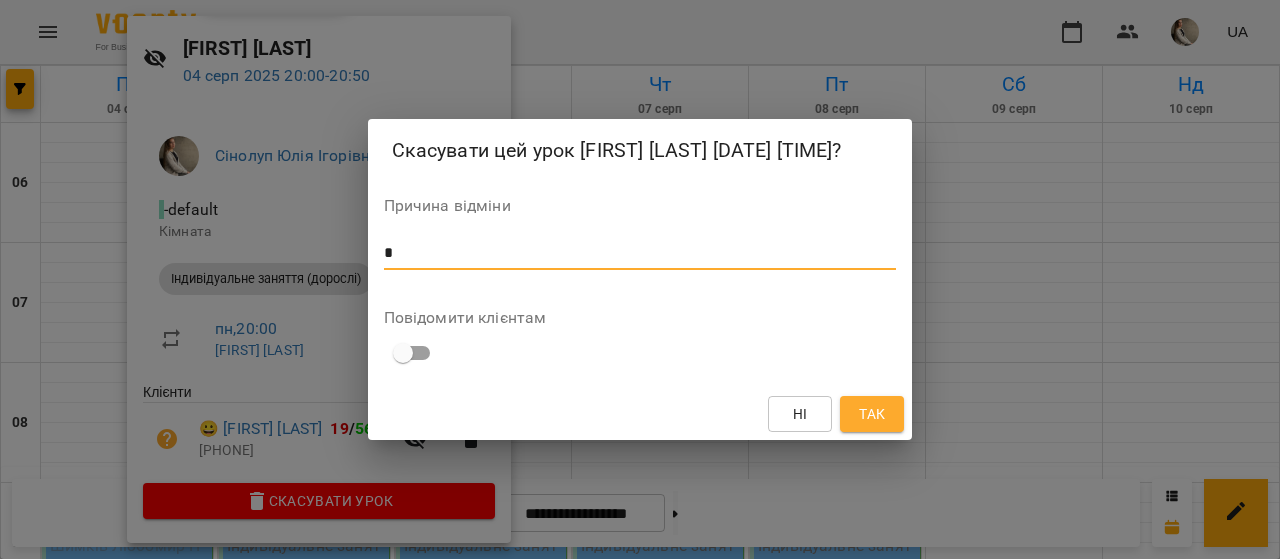 type on "*" 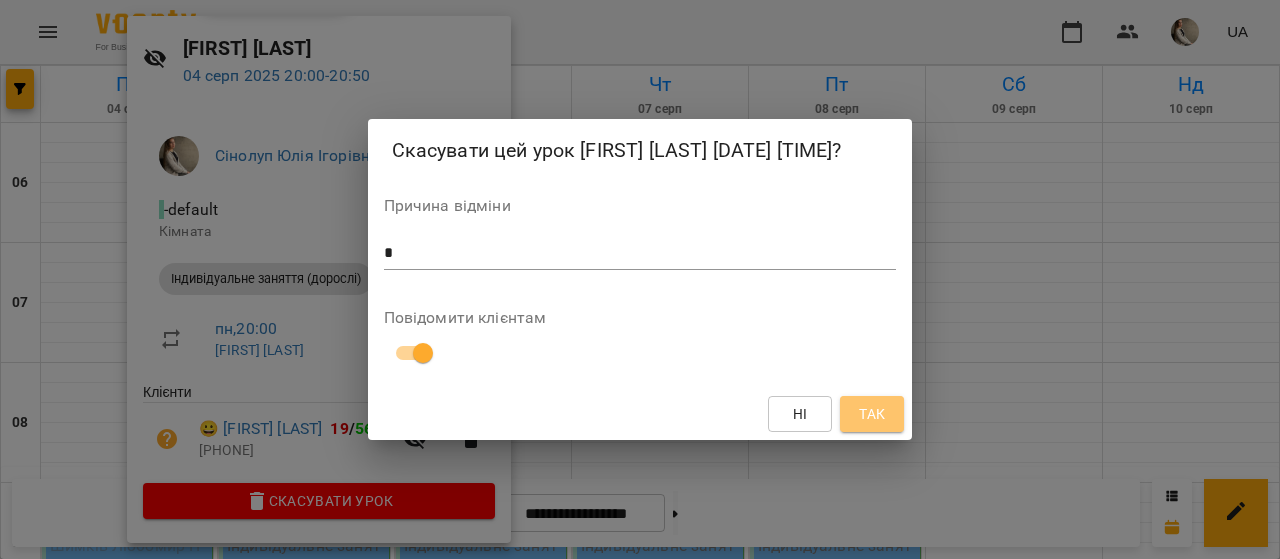 click on "Так" at bounding box center (872, 414) 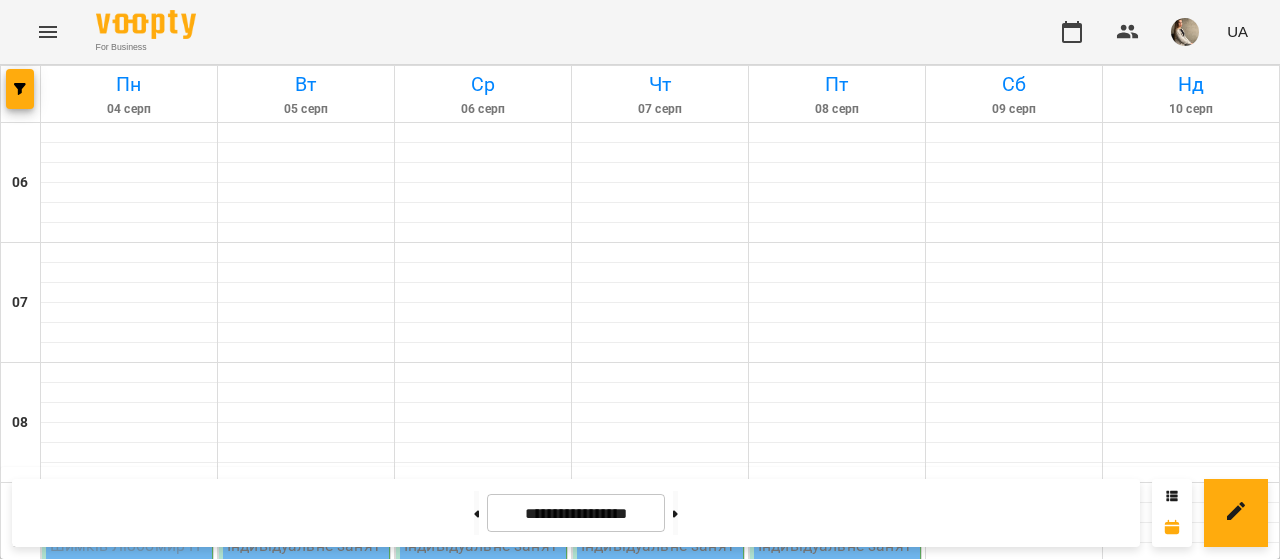 click on "19:30" at bounding box center (68, 1759) 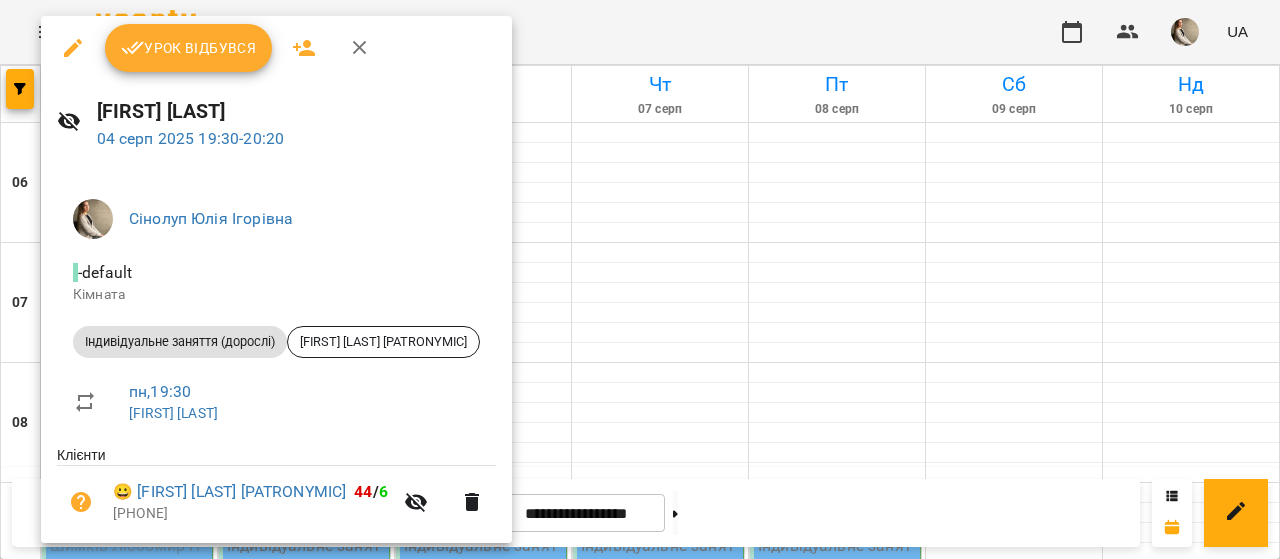 scroll, scrollTop: 65, scrollLeft: 0, axis: vertical 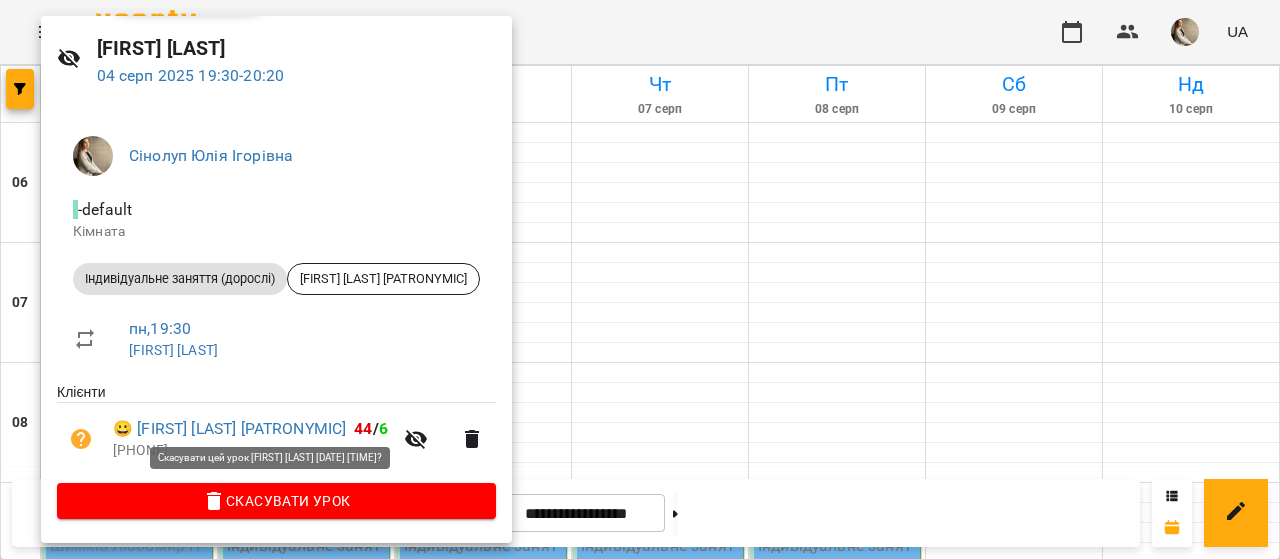 click on "Скасувати Урок" at bounding box center [276, 501] 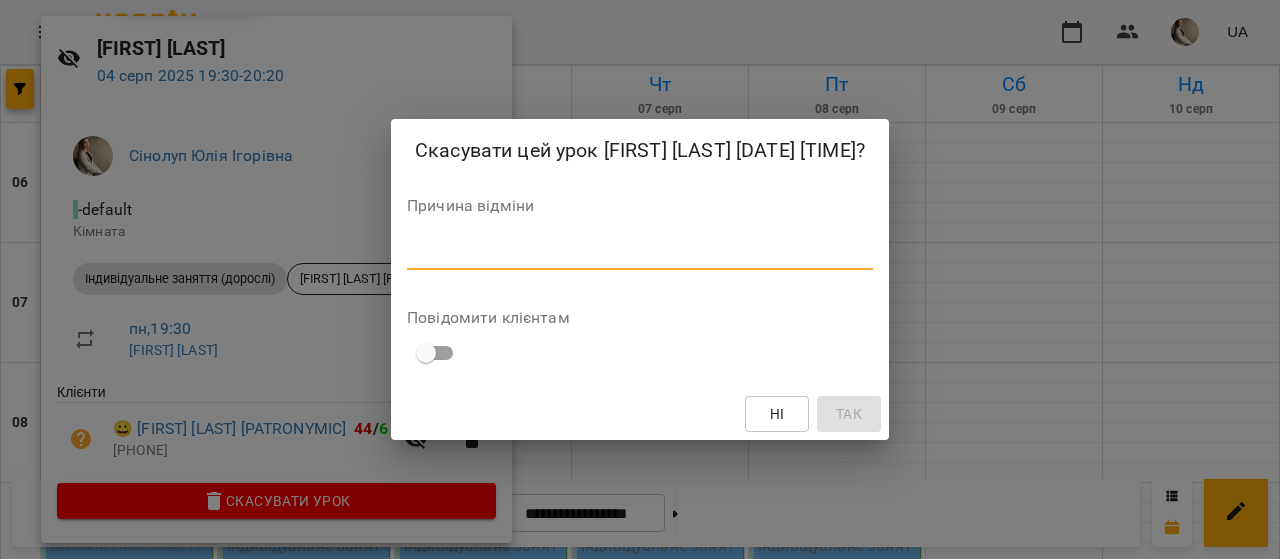click at bounding box center [640, 253] 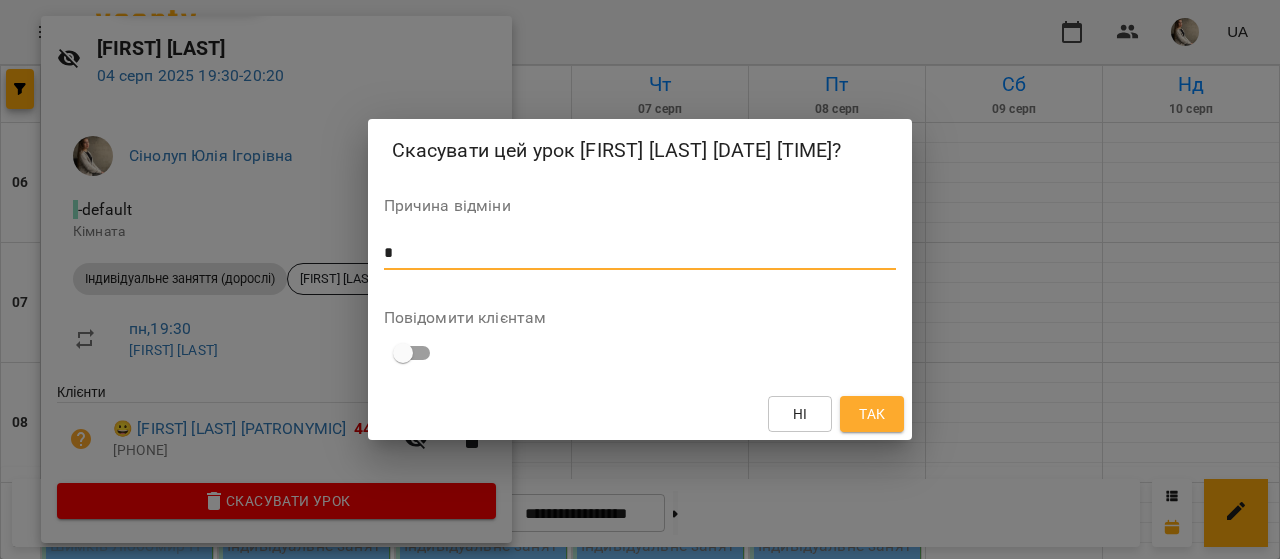 type on "*" 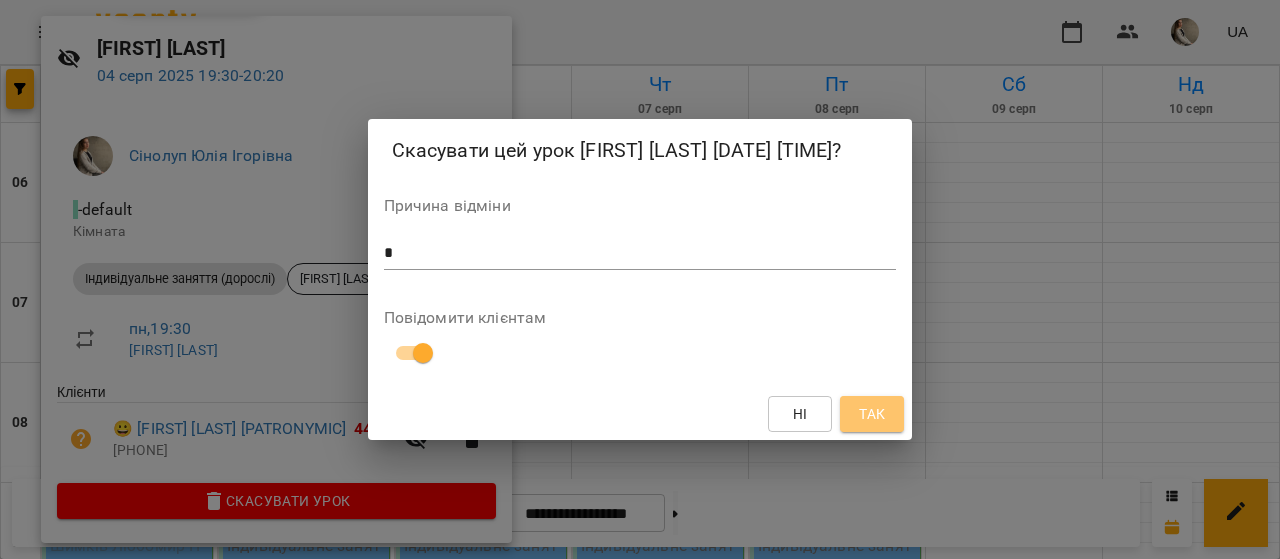 click on "Так" at bounding box center [872, 414] 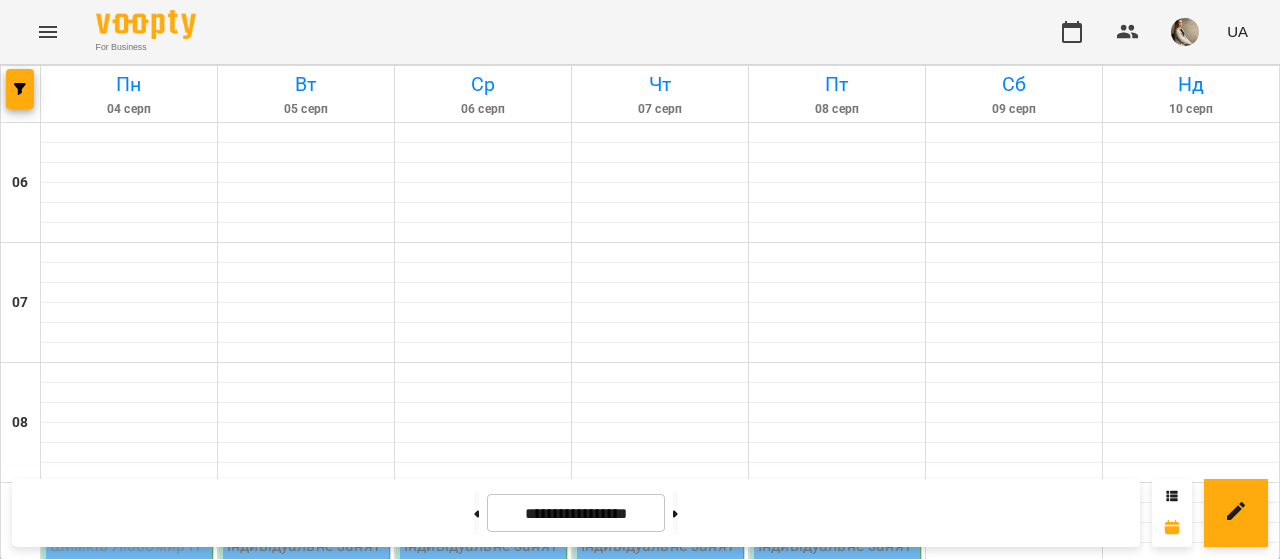 scroll, scrollTop: 1462, scrollLeft: 0, axis: vertical 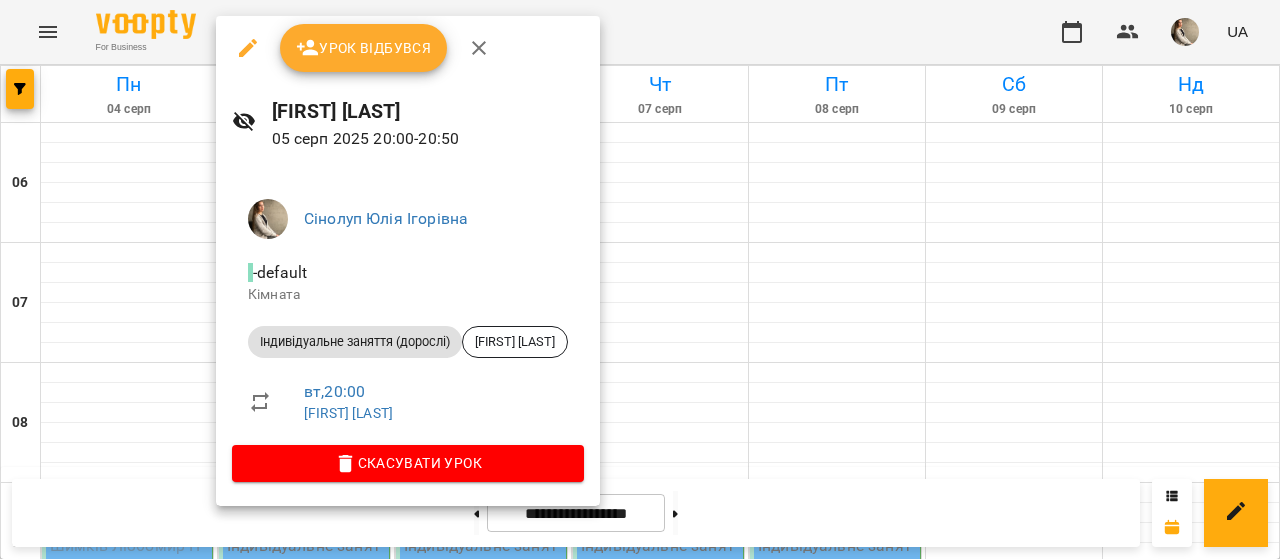 click at bounding box center [640, 279] 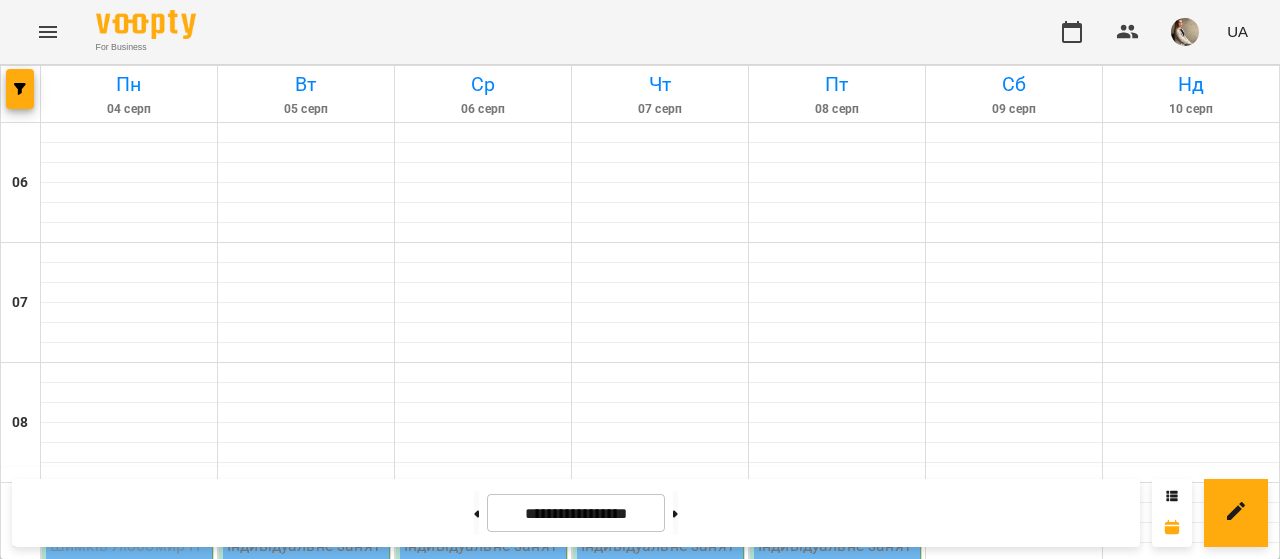 scroll, scrollTop: 322, scrollLeft: 0, axis: vertical 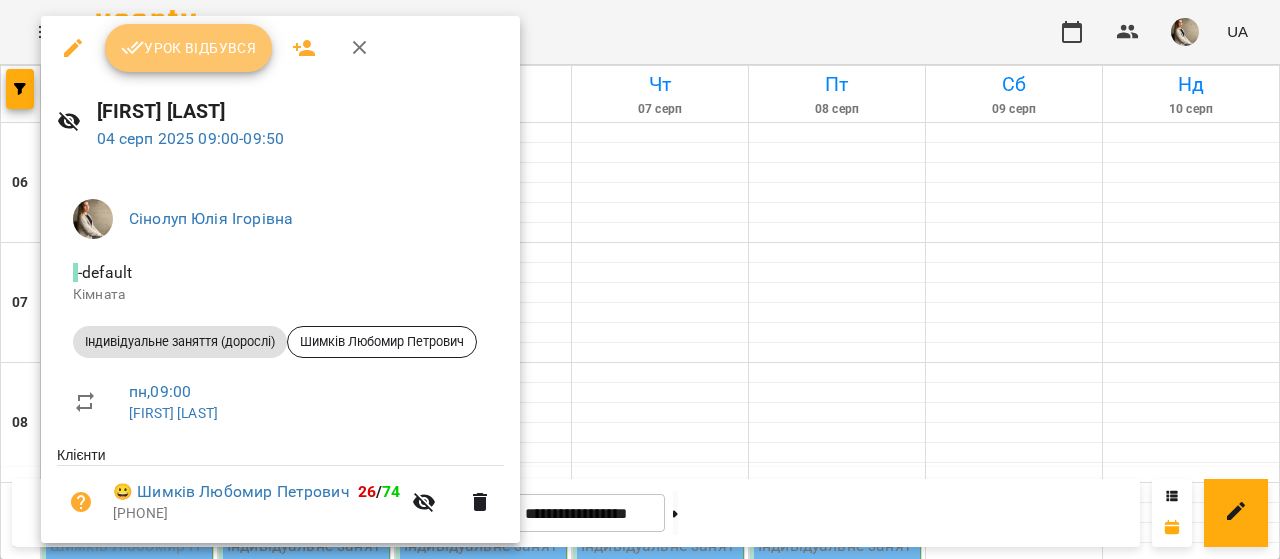 click on "Урок відбувся" at bounding box center (189, 48) 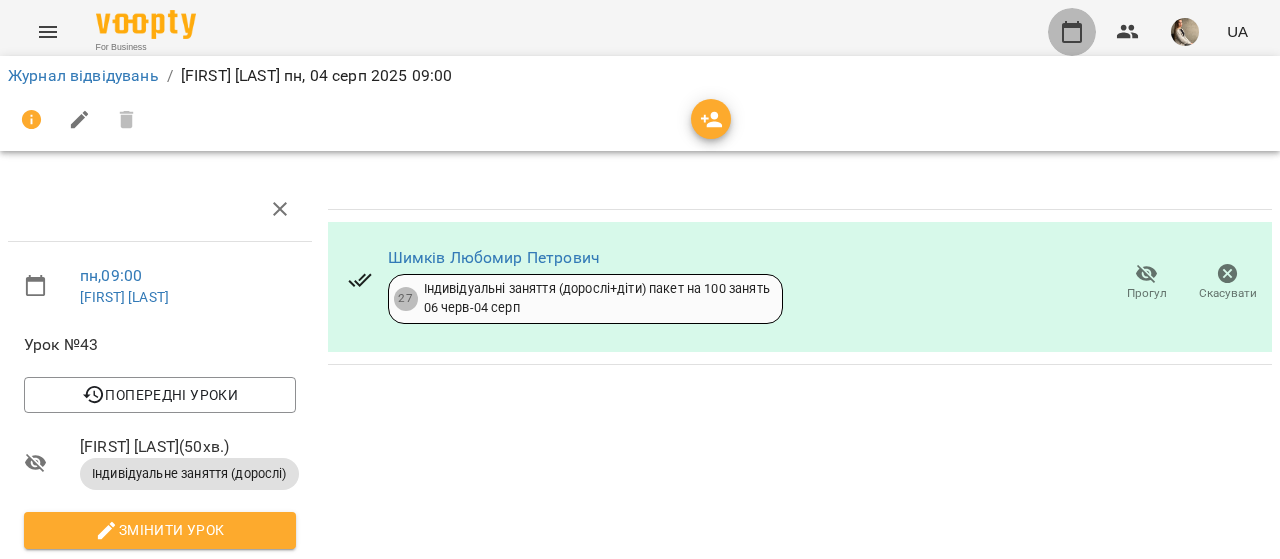 click 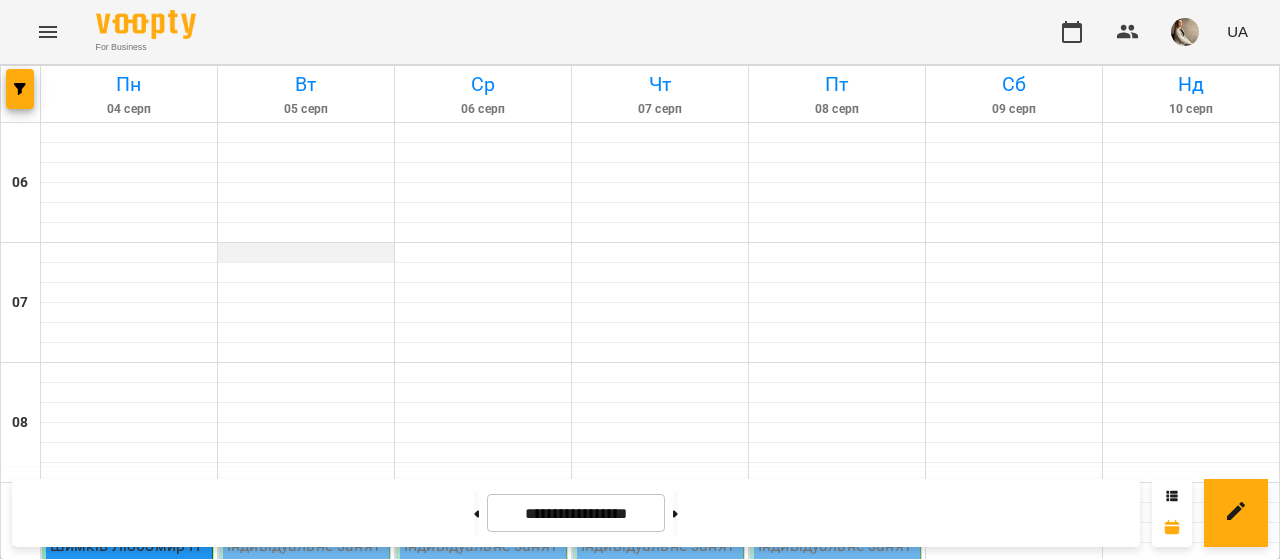 scroll, scrollTop: 373, scrollLeft: 0, axis: vertical 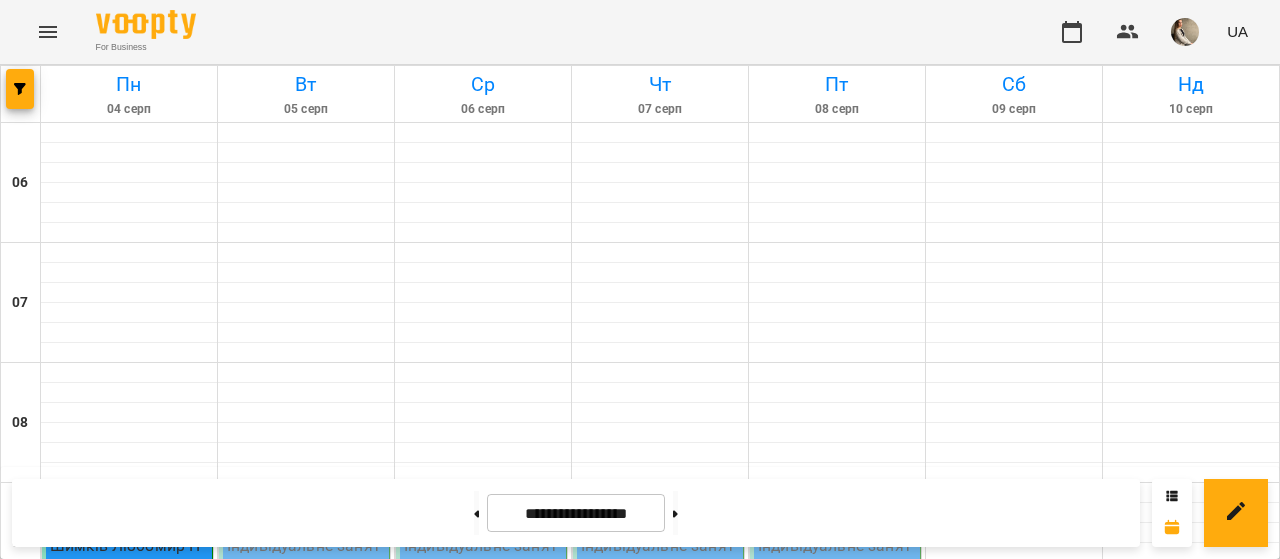 click on "11:00" at bounding box center [173, 764] 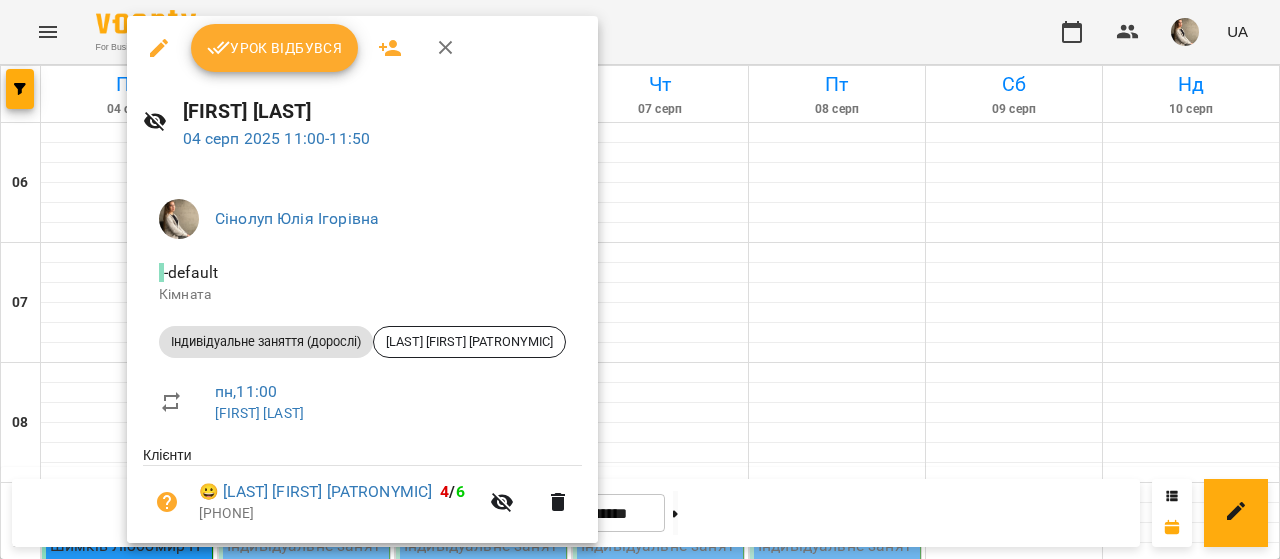 scroll, scrollTop: 65, scrollLeft: 0, axis: vertical 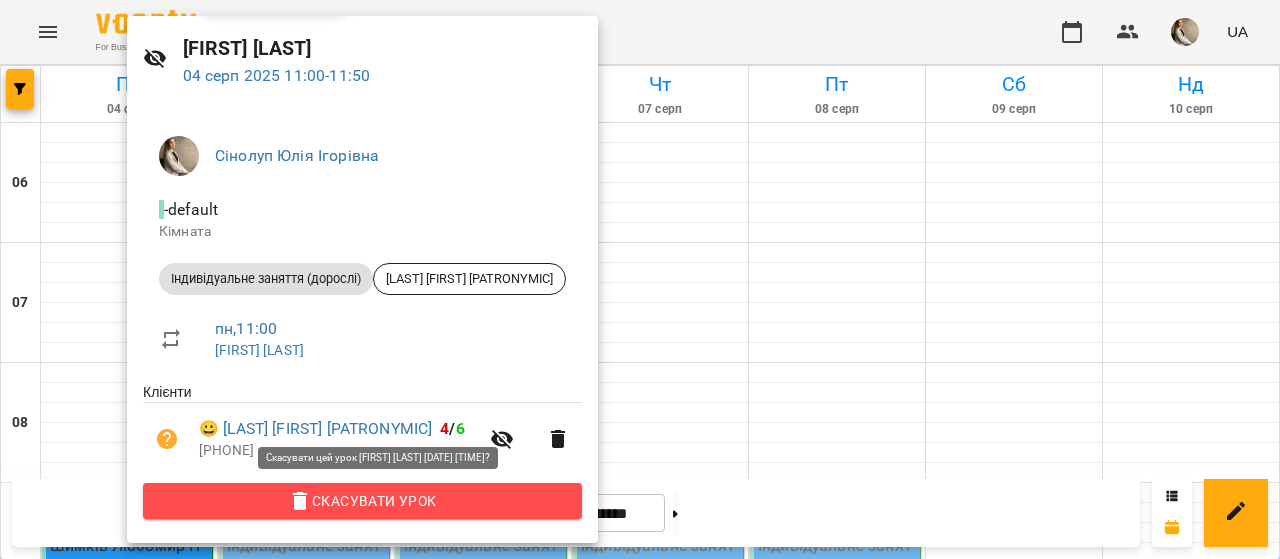 click on "Скасувати Урок" at bounding box center (362, 501) 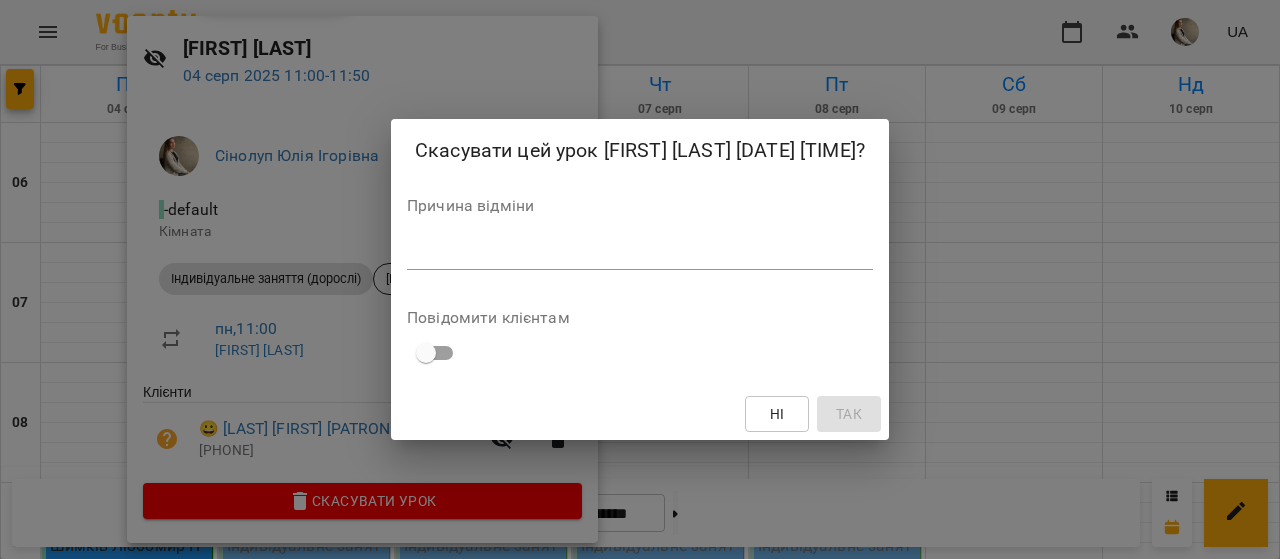 click on "*" at bounding box center (640, 254) 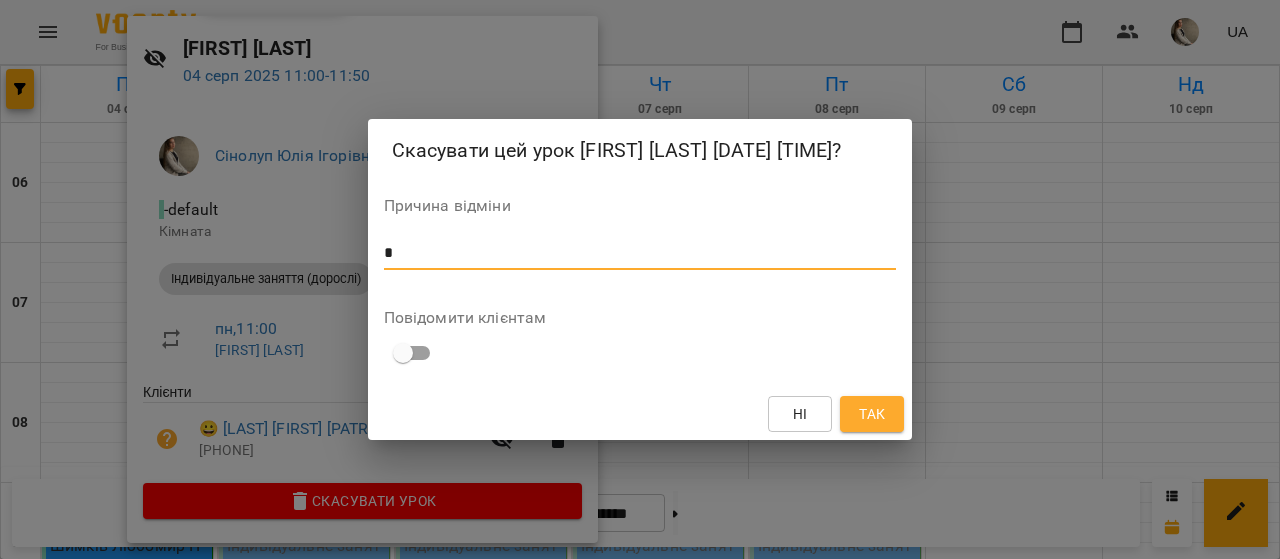 type on "*" 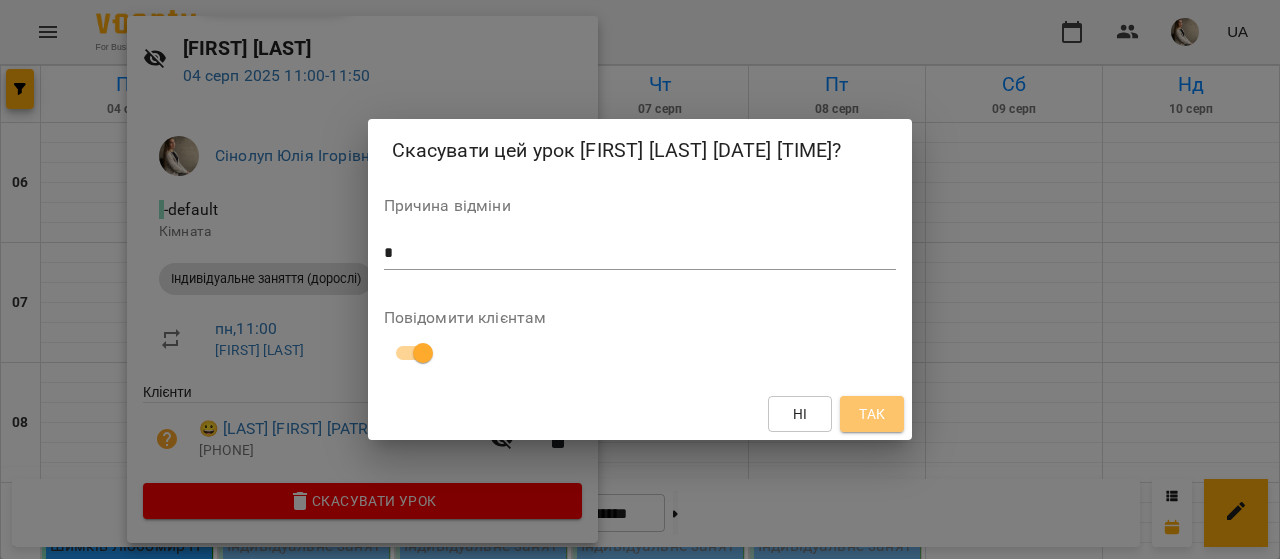 click on "Так" at bounding box center (872, 414) 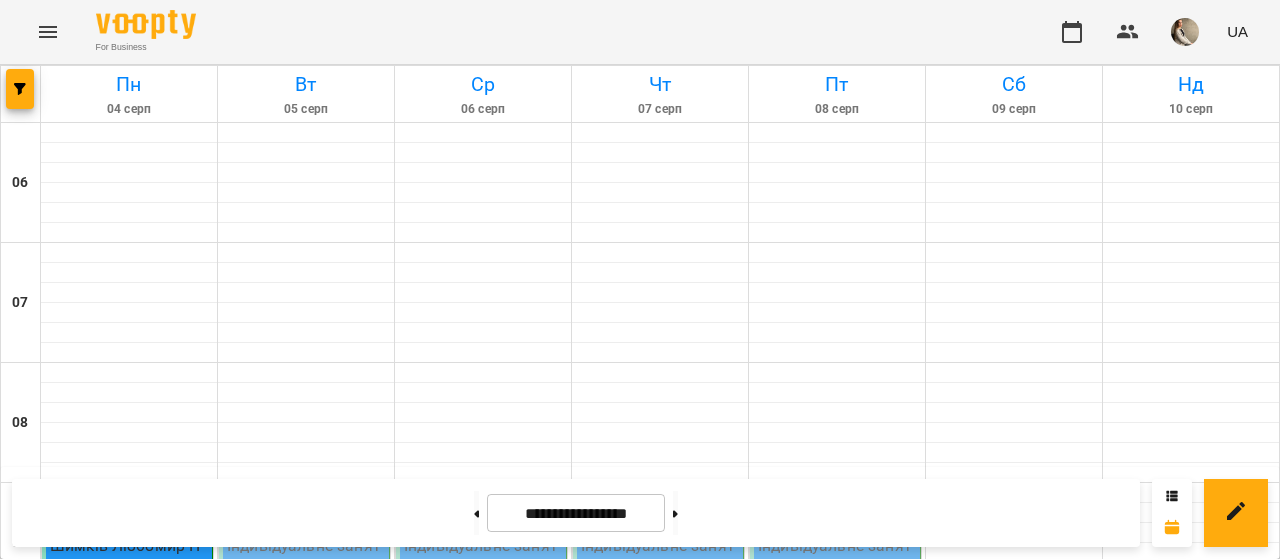scroll, scrollTop: 470, scrollLeft: 0, axis: vertical 